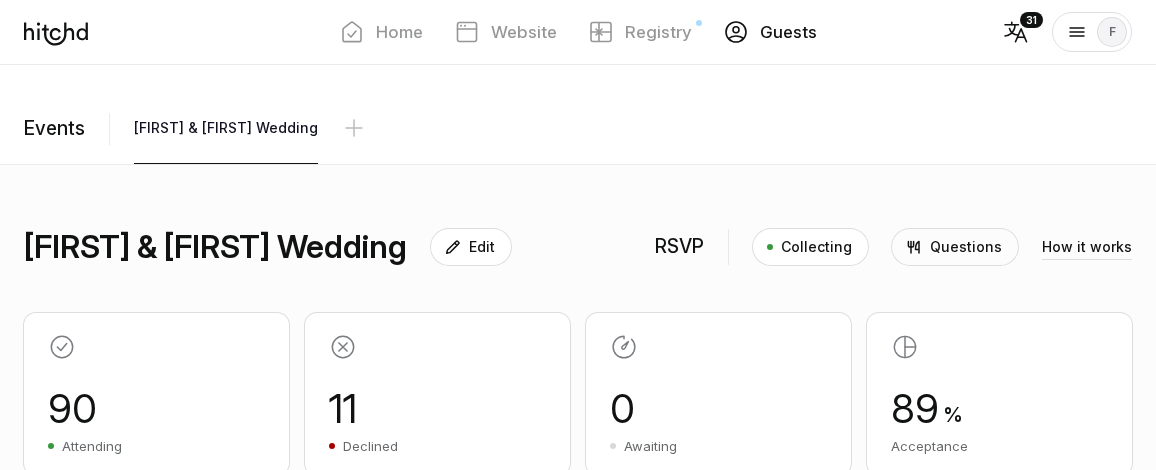 scroll, scrollTop: 274, scrollLeft: 0, axis: vertical 